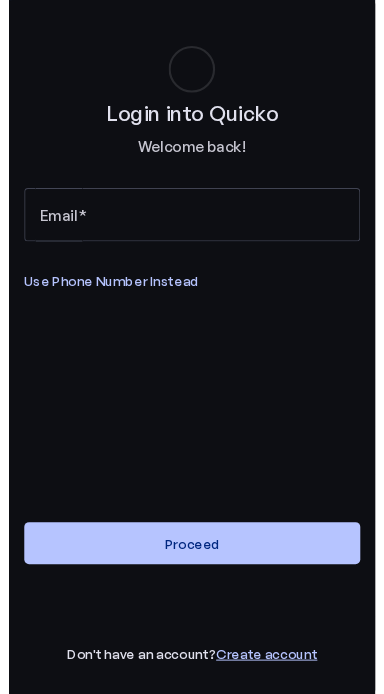 scroll, scrollTop: 0, scrollLeft: 0, axis: both 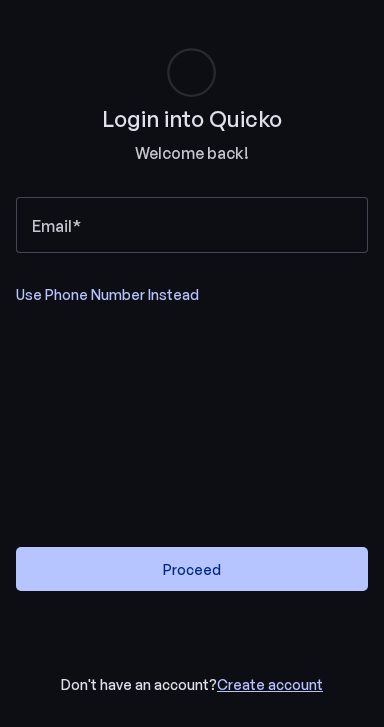 click on "Email" at bounding box center (192, 225) 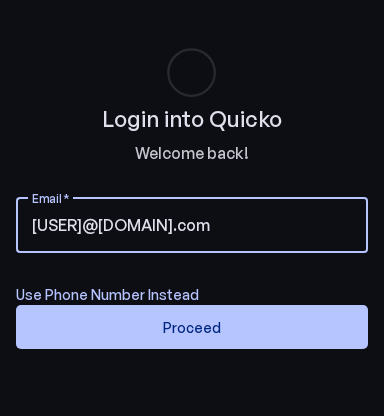 type on "[USER]@[DOMAIN].com" 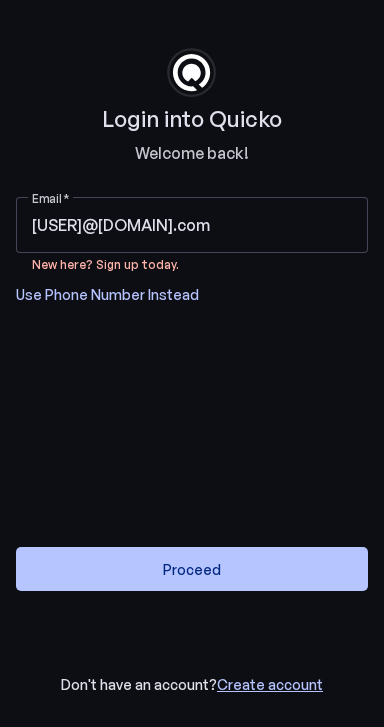 click at bounding box center (192, 569) 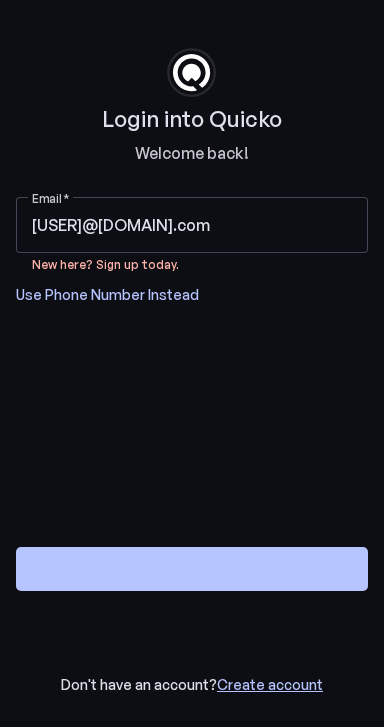 click at bounding box center [192, 569] 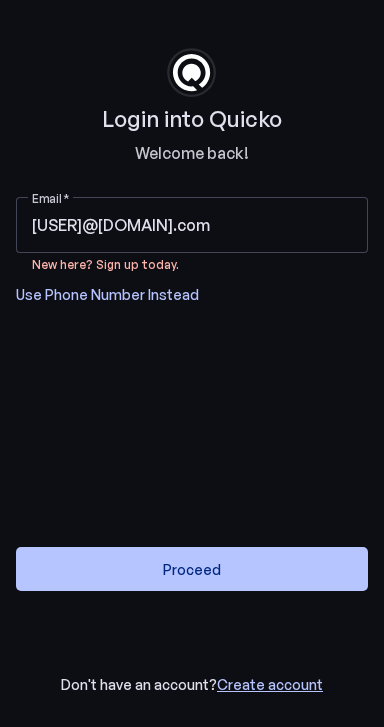 click at bounding box center (192, 569) 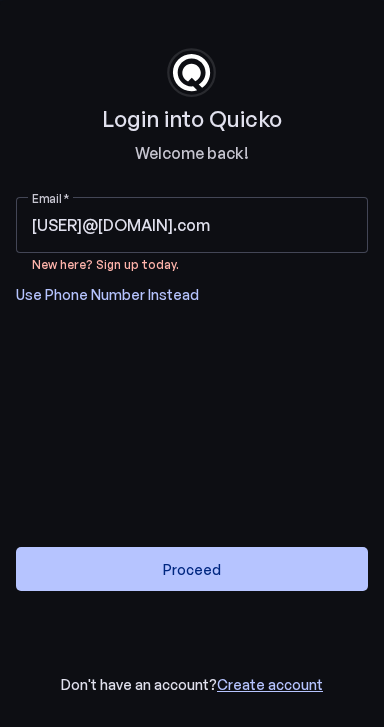 click on "[USER]@[DOMAIN].com" at bounding box center (192, 225) 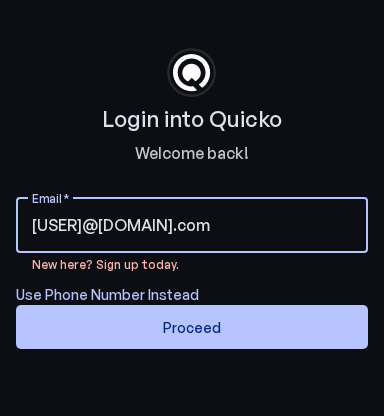 click on "Proceed" at bounding box center [192, 327] 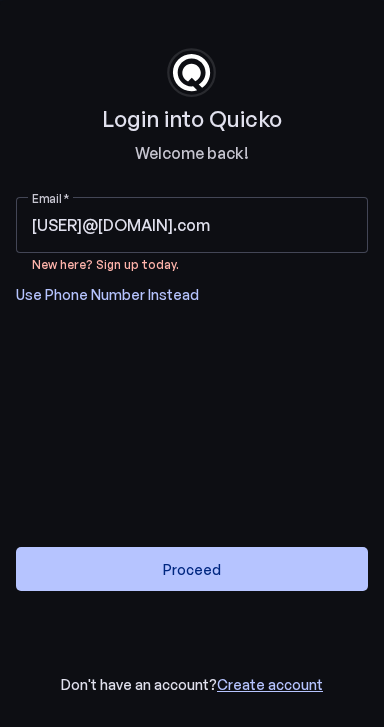 click on "Use Phone Number Instead" at bounding box center (107, 295) 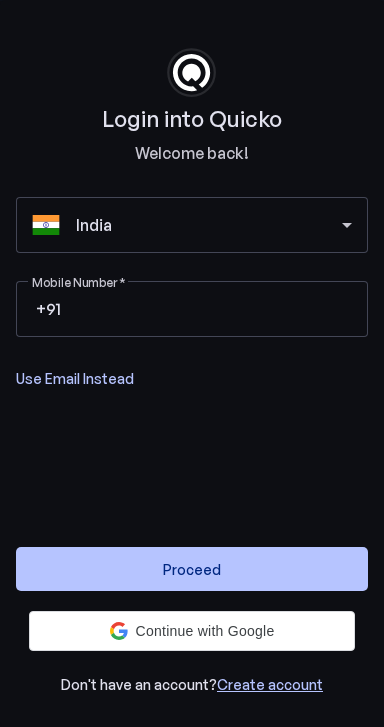 click on "Mobile Number" at bounding box center [208, 309] 